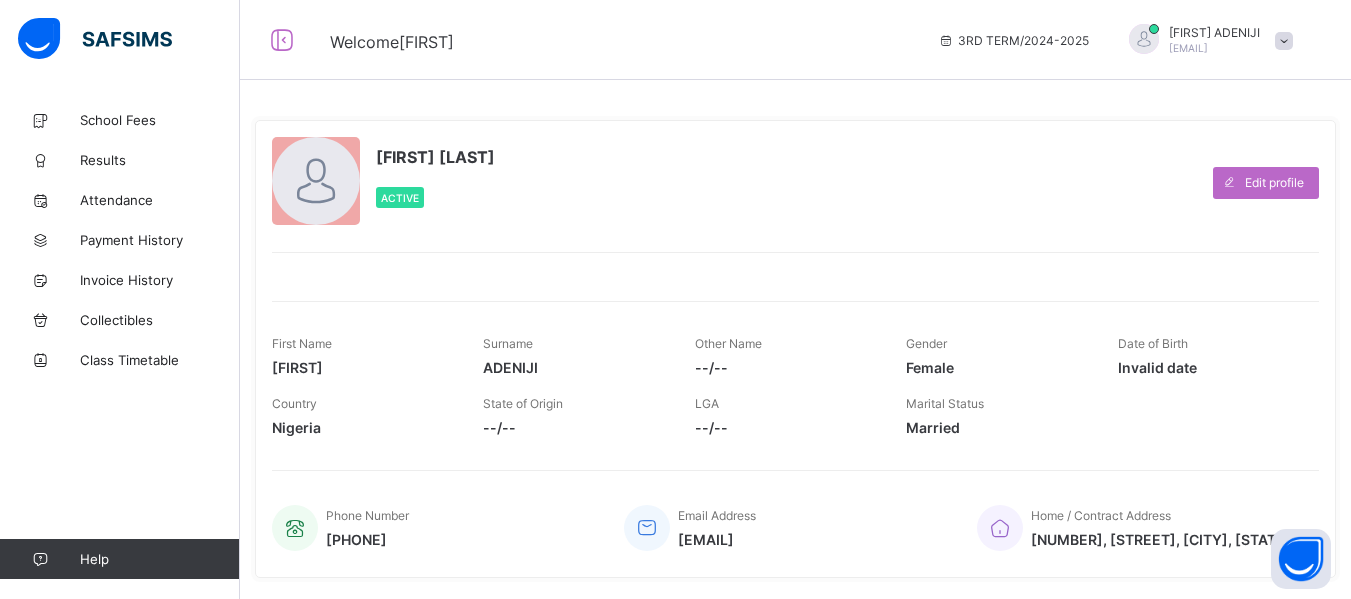 scroll, scrollTop: 0, scrollLeft: 0, axis: both 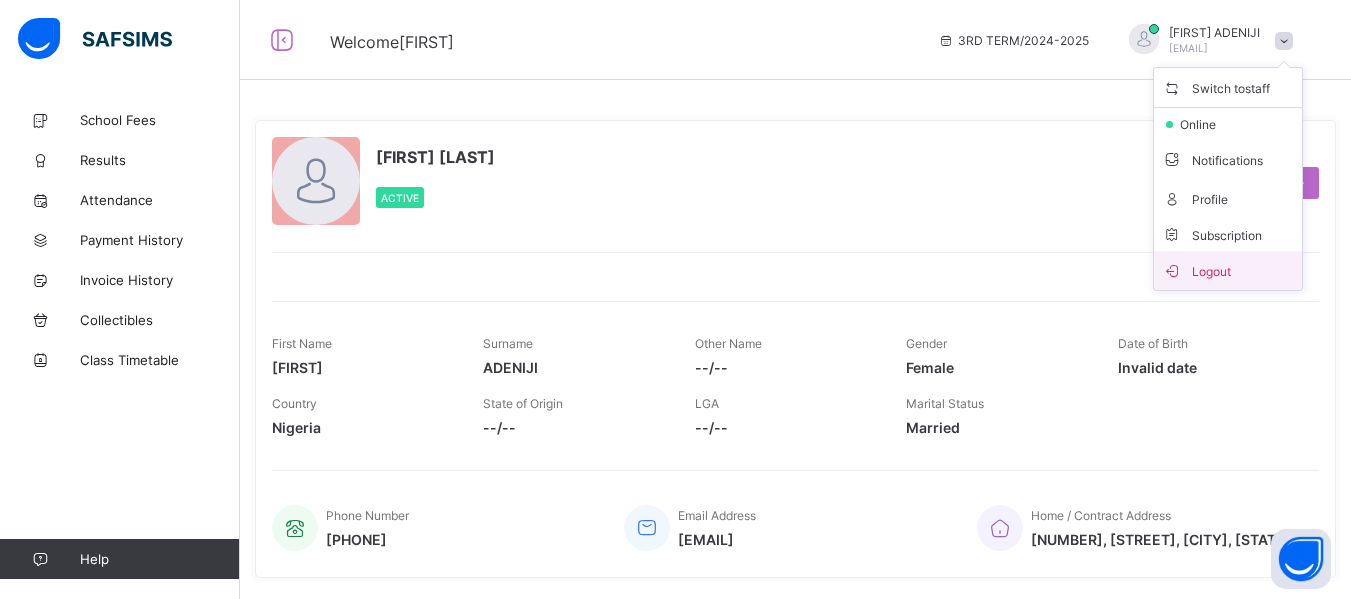 click on "Logout" at bounding box center [1228, 270] 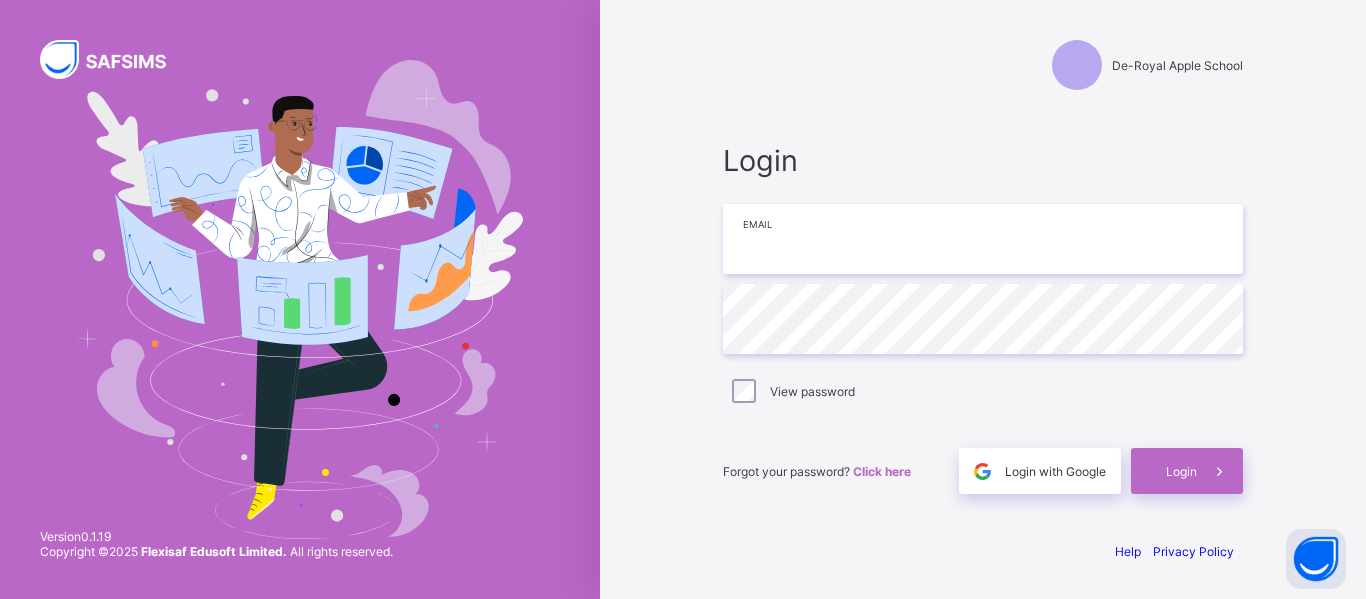 type on "**********" 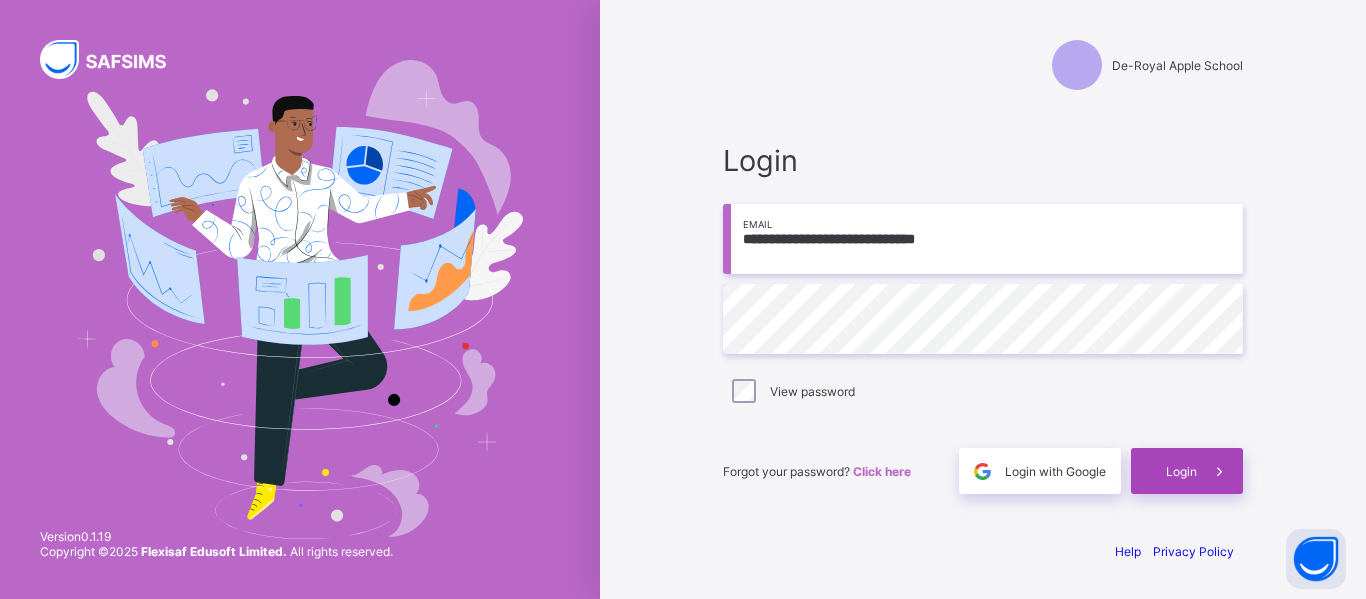click at bounding box center [1220, 471] 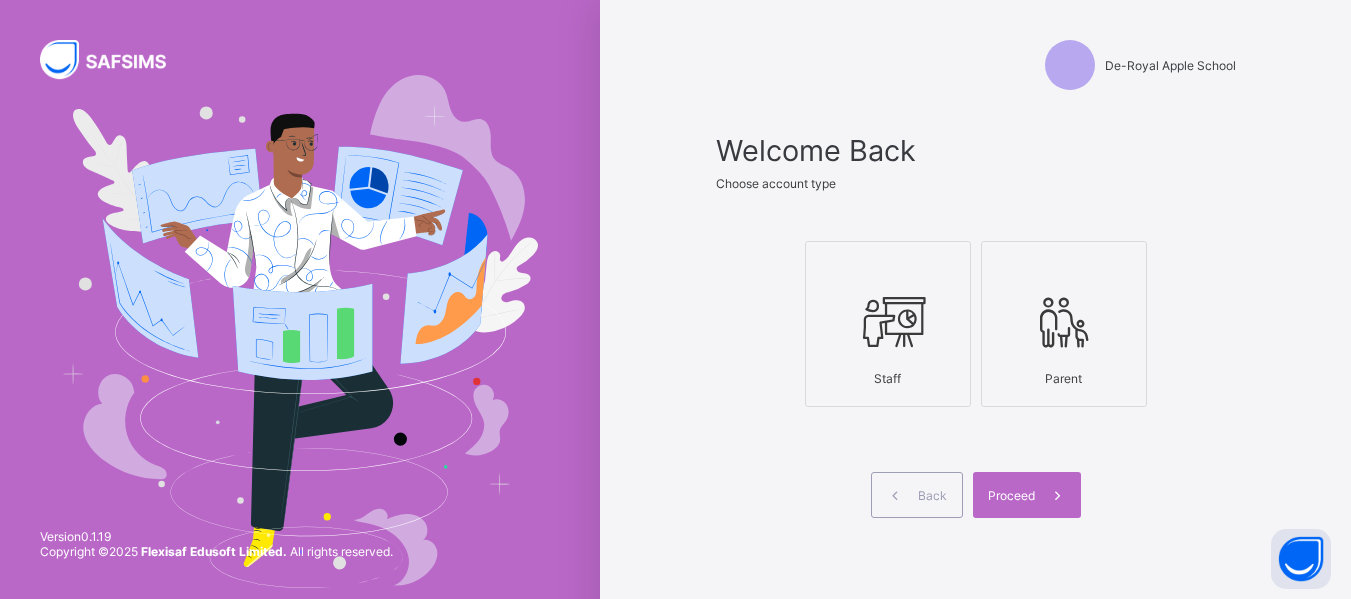 click at bounding box center [888, 321] 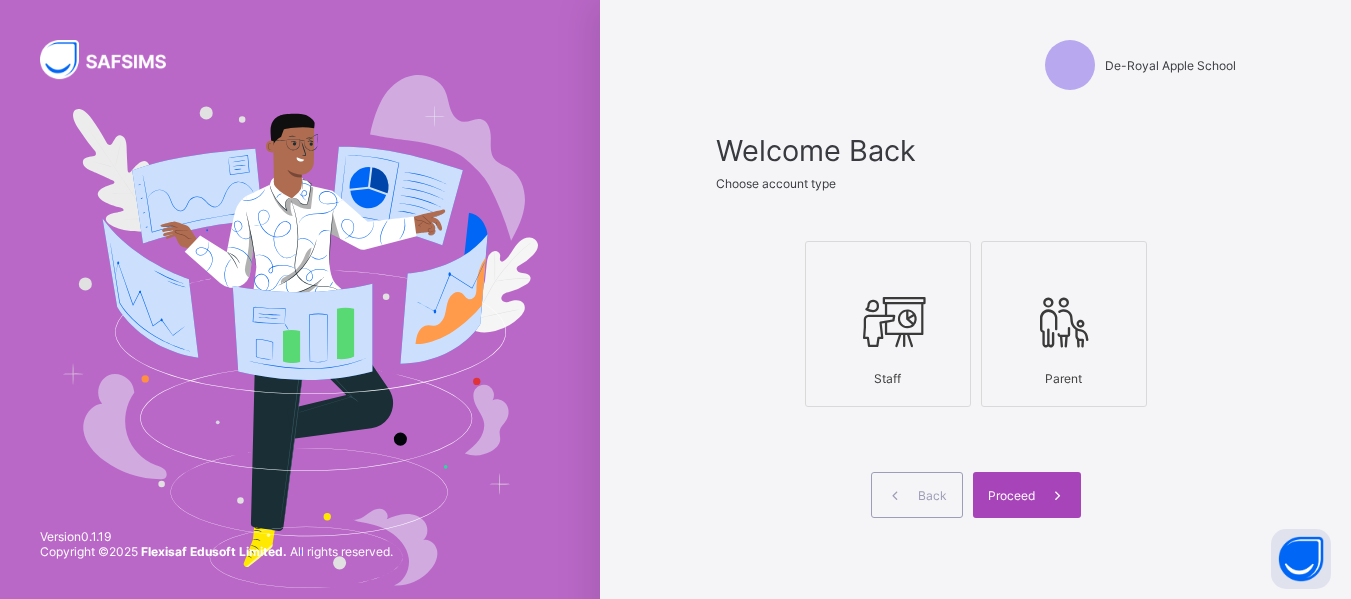 click at bounding box center (1058, 495) 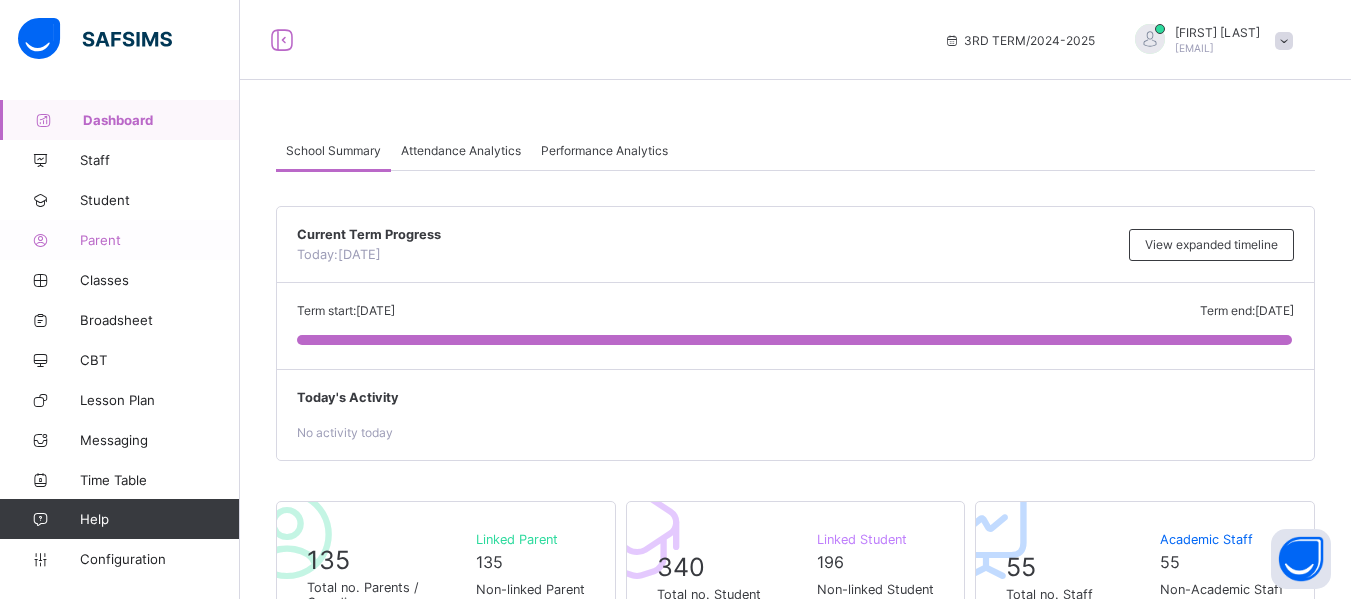 click on "Classes" at bounding box center [160, 280] 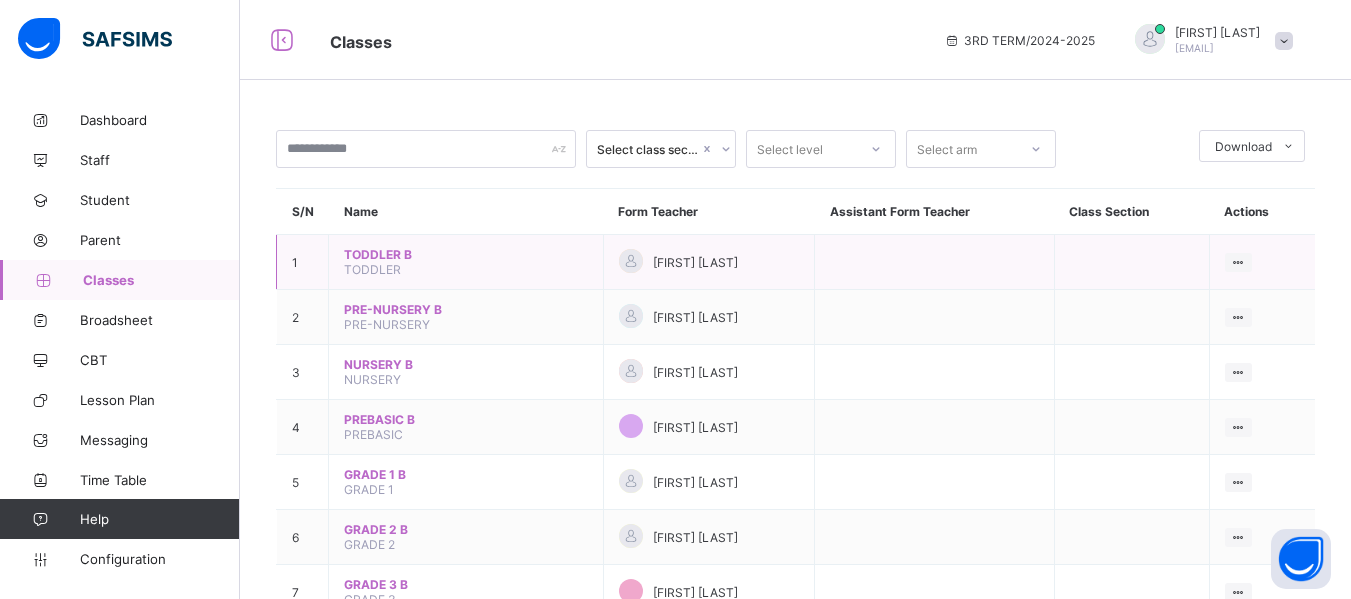 click on "TODDLER   B   TODDLER" at bounding box center (466, 262) 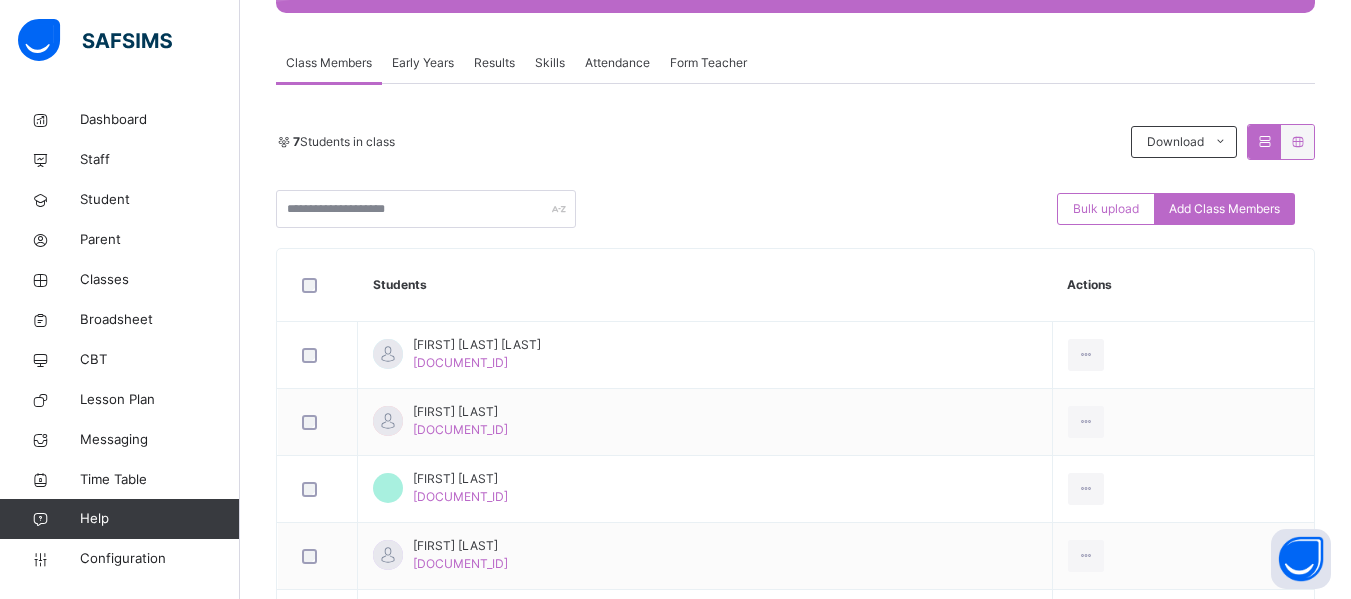 scroll, scrollTop: 337, scrollLeft: 0, axis: vertical 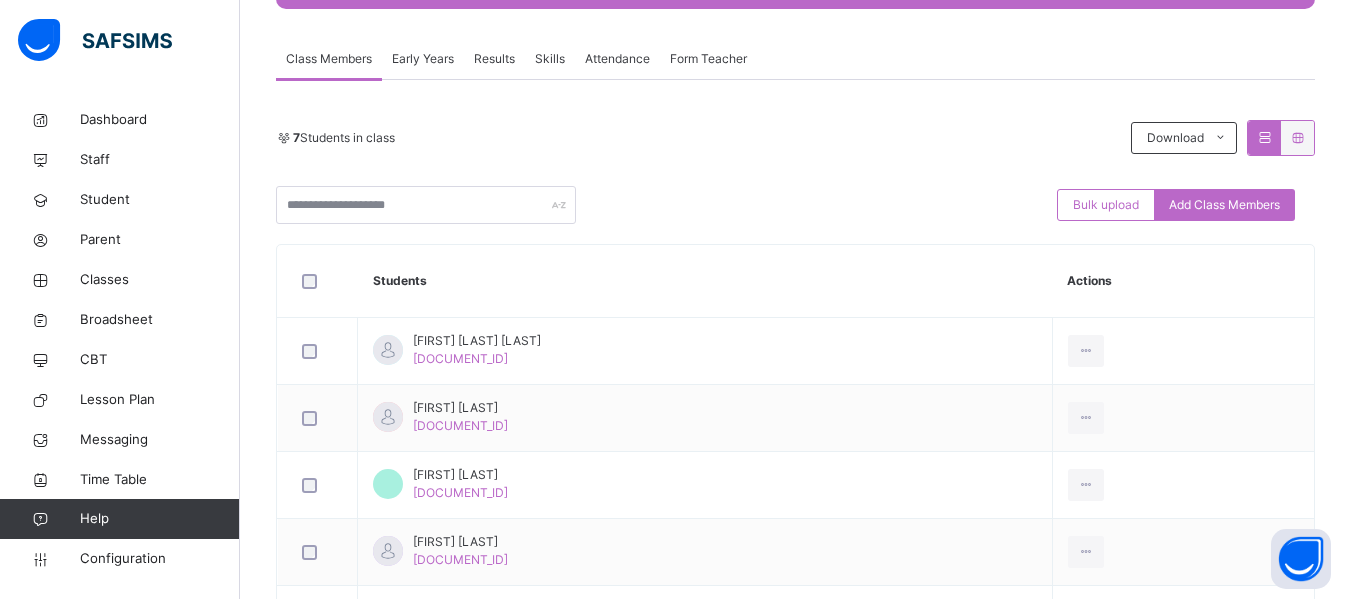 click on "Results" at bounding box center (494, 59) 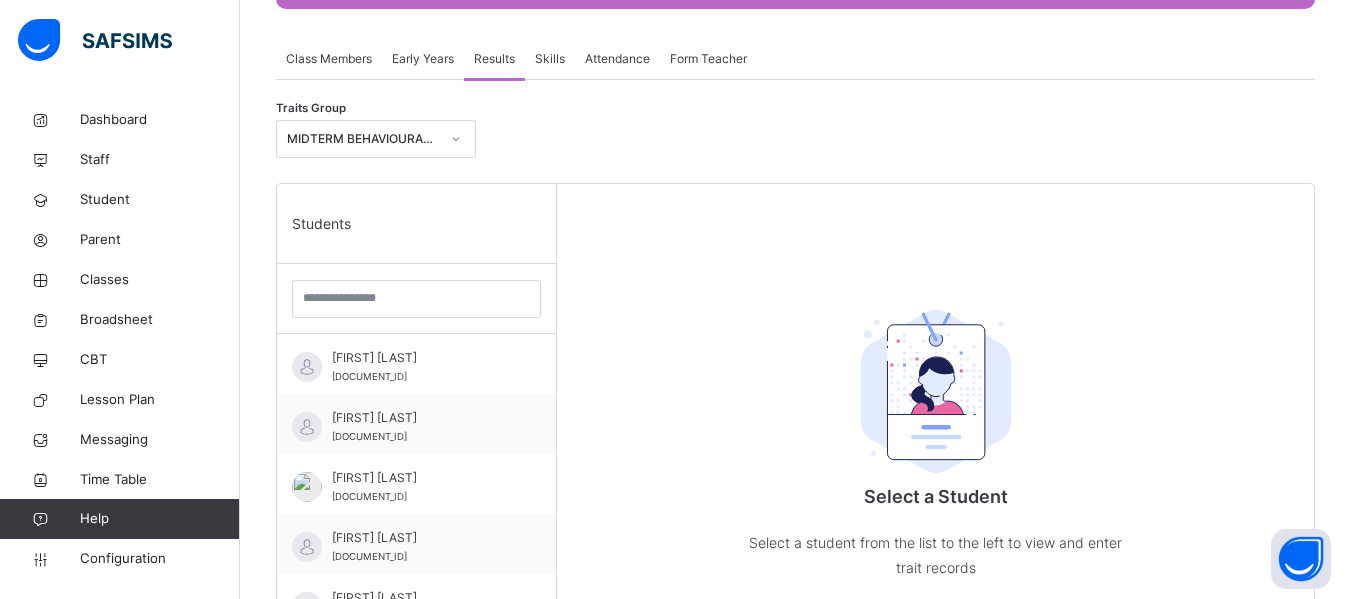 click at bounding box center (456, 139) 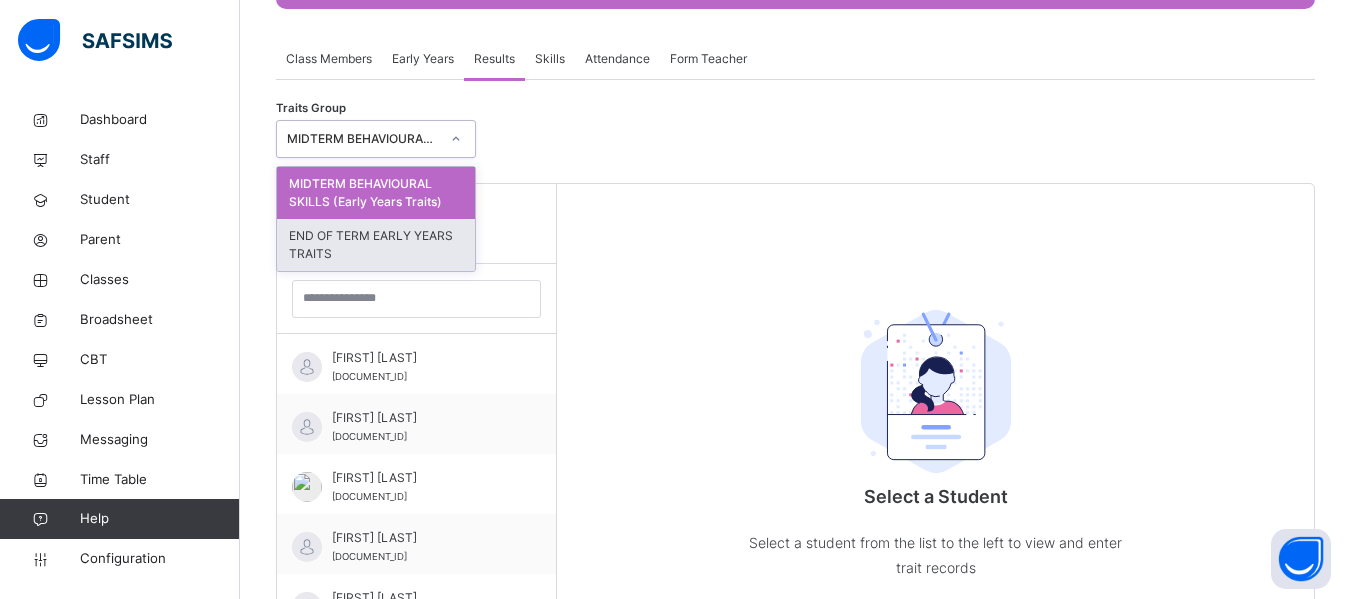 click on "END OF TERM EARLY YEARS TRAITS" at bounding box center [376, 245] 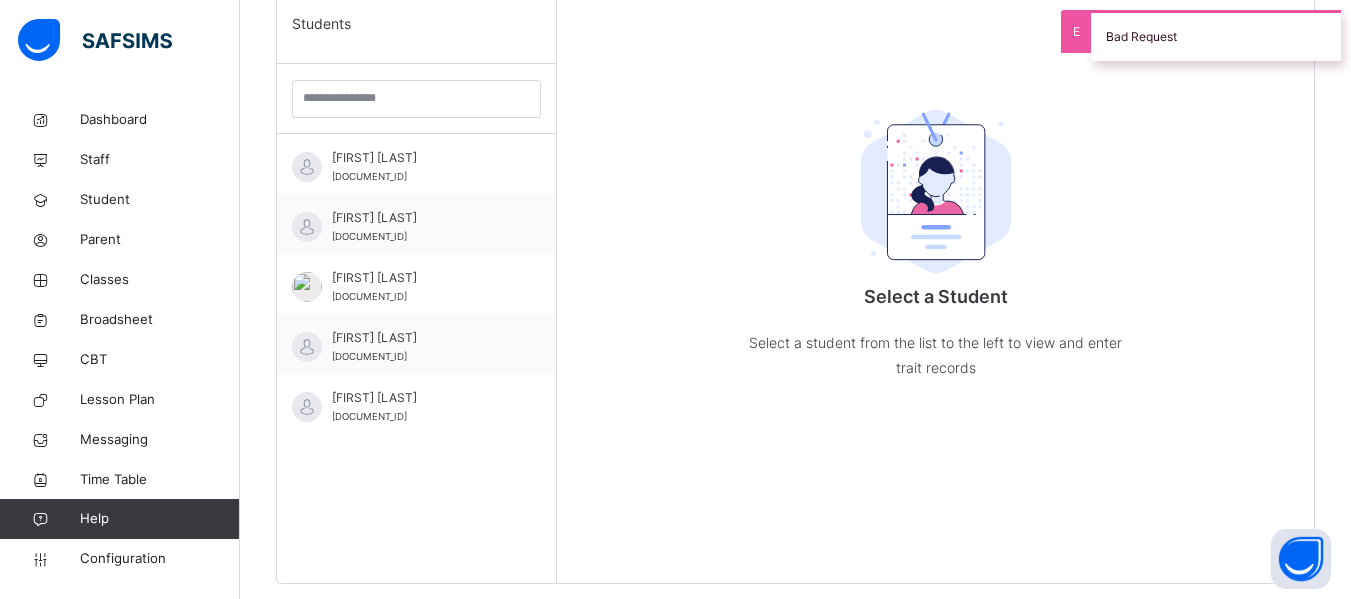scroll, scrollTop: 558, scrollLeft: 0, axis: vertical 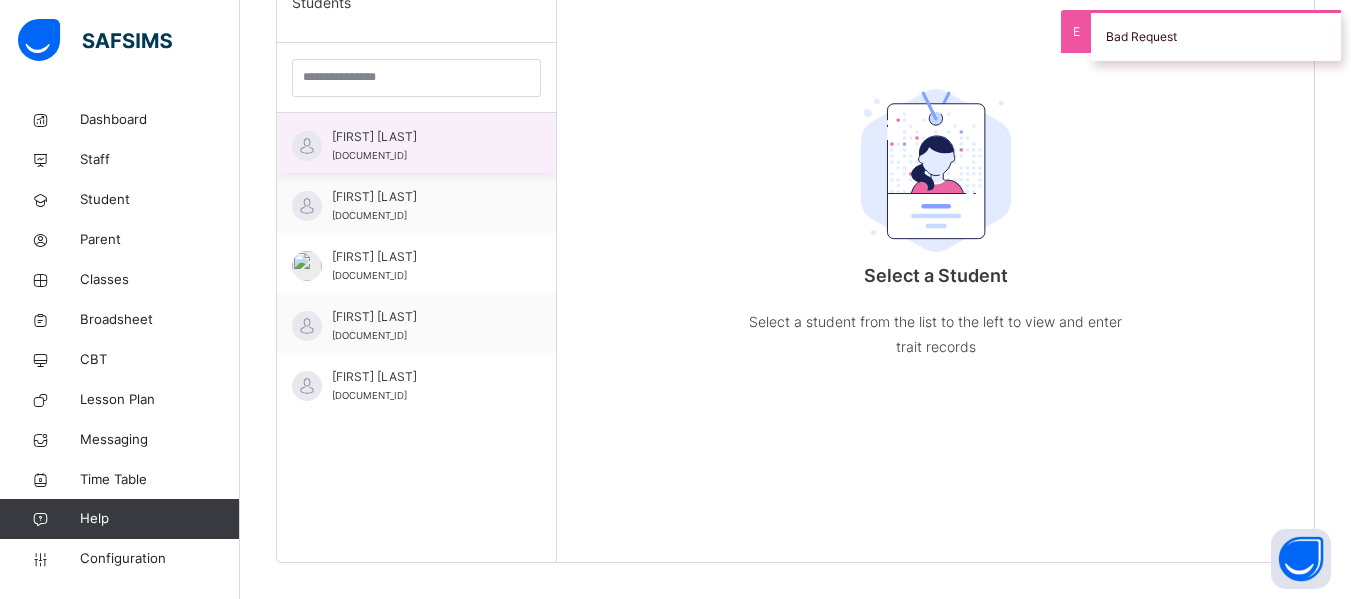 click on "AYOMITIDE  DEBORAH  OLALEYE" at bounding box center [421, 137] 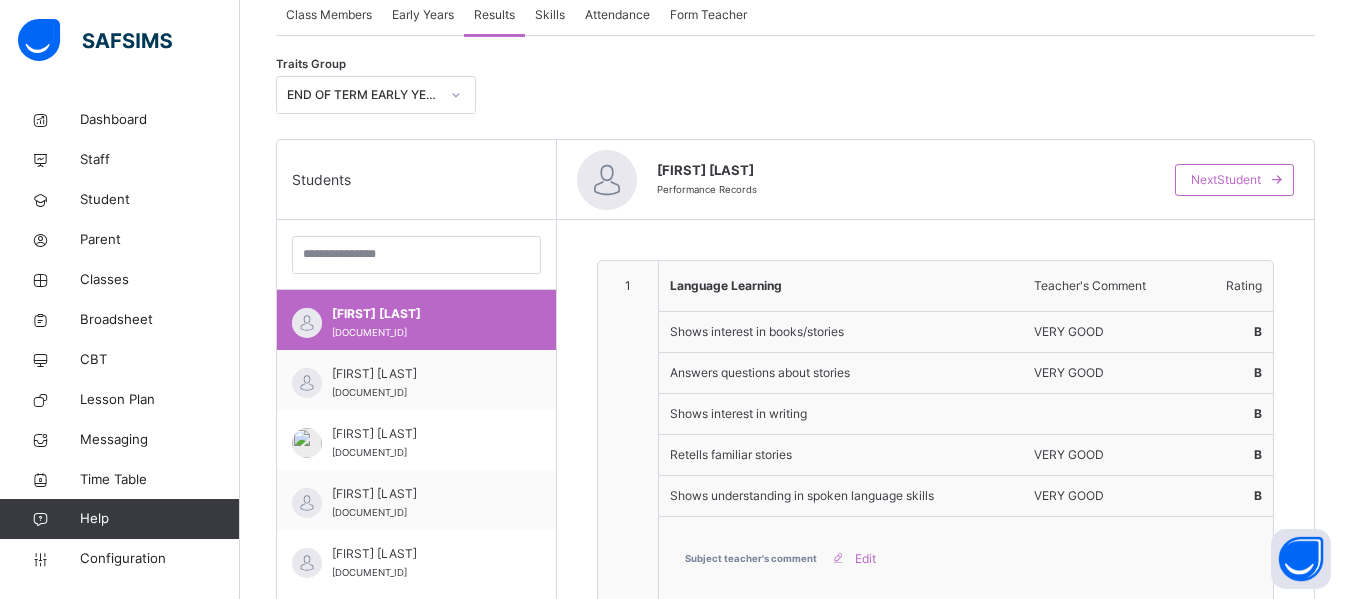 scroll, scrollTop: 358, scrollLeft: 0, axis: vertical 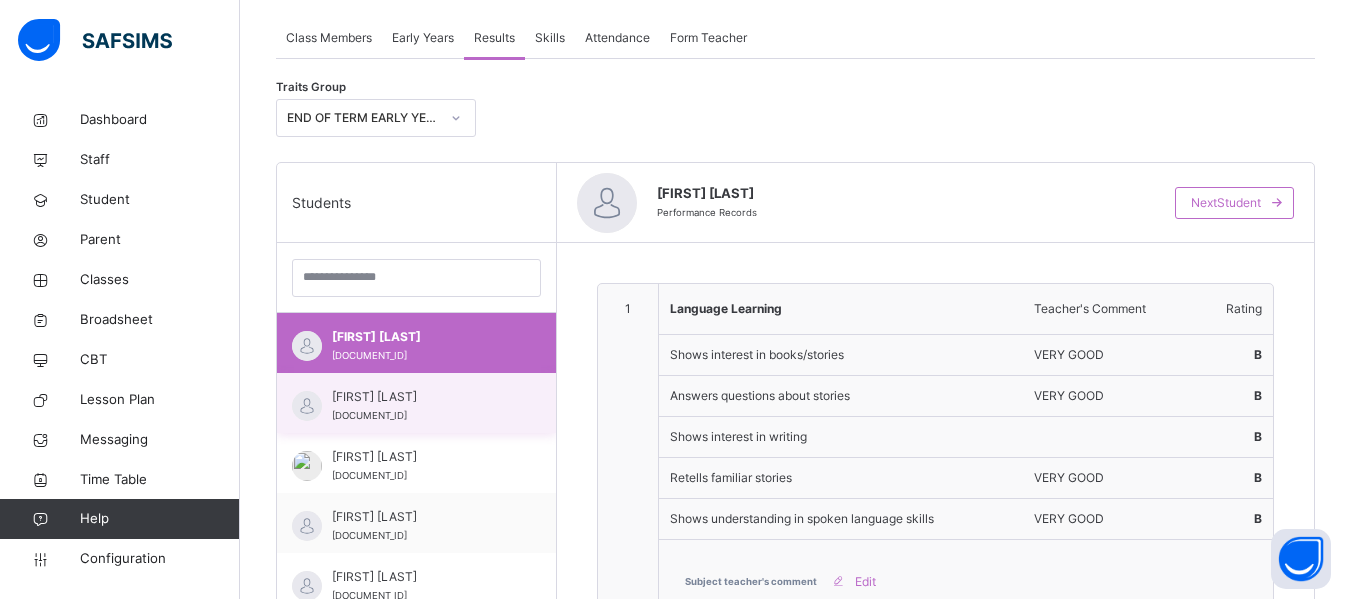 click on "Benjamin  David DRAS09" at bounding box center (416, 403) 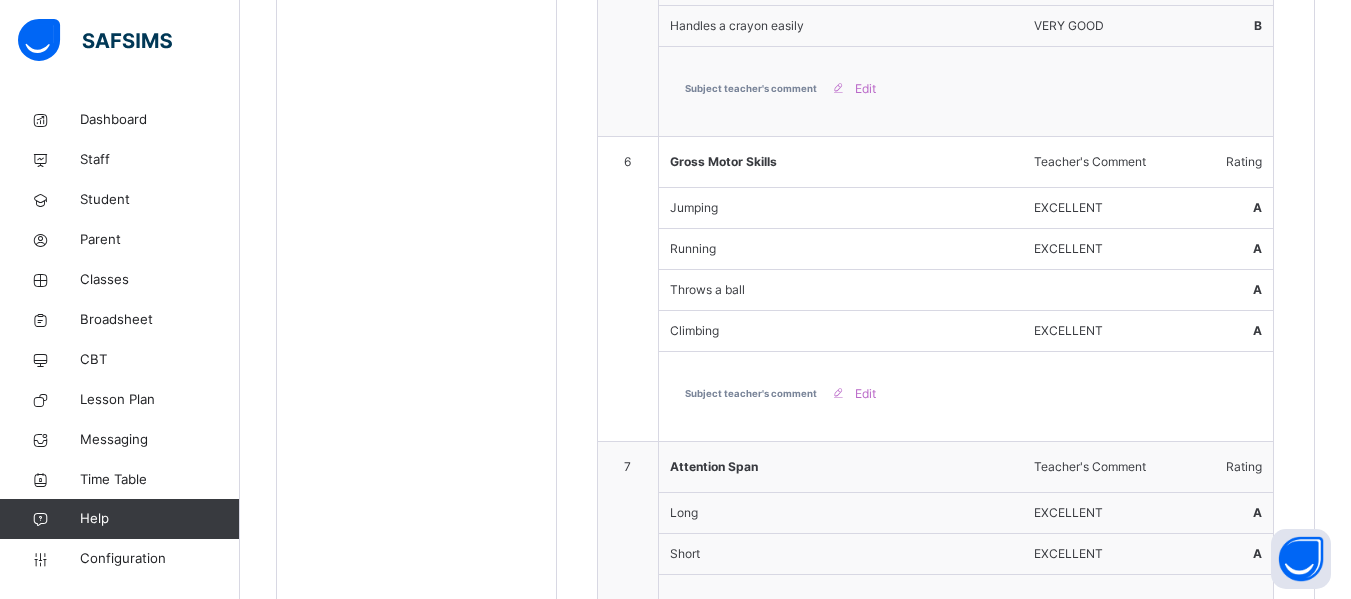 scroll, scrollTop: 2552, scrollLeft: 0, axis: vertical 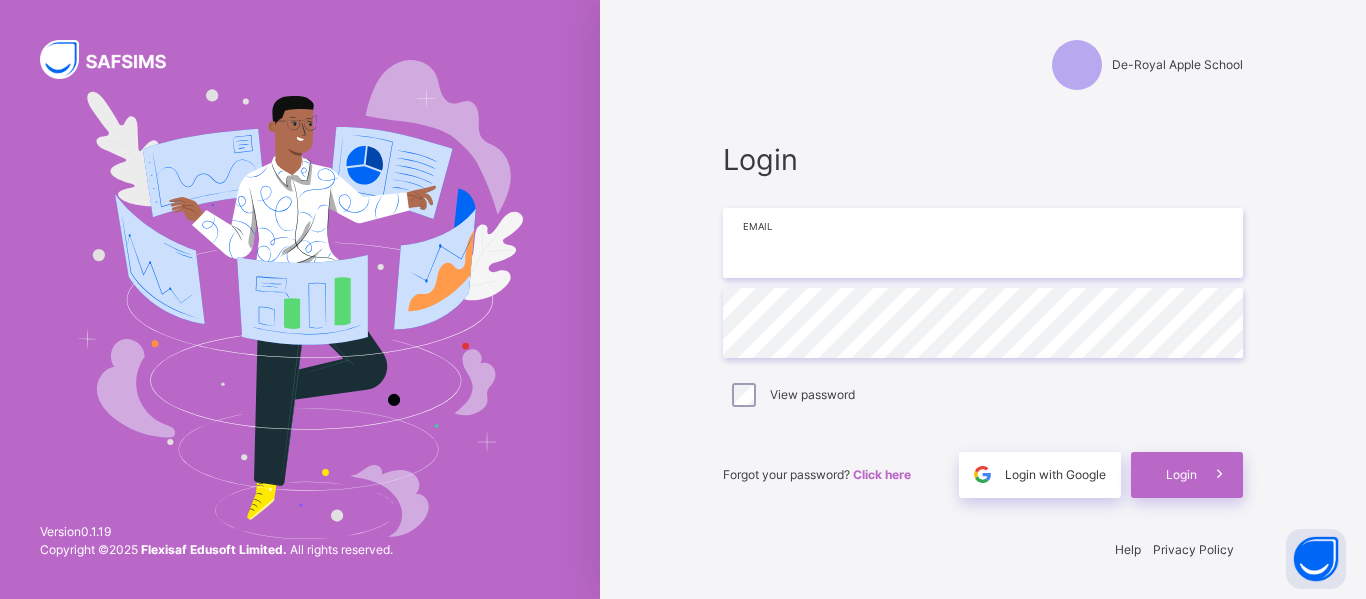 type on "**********" 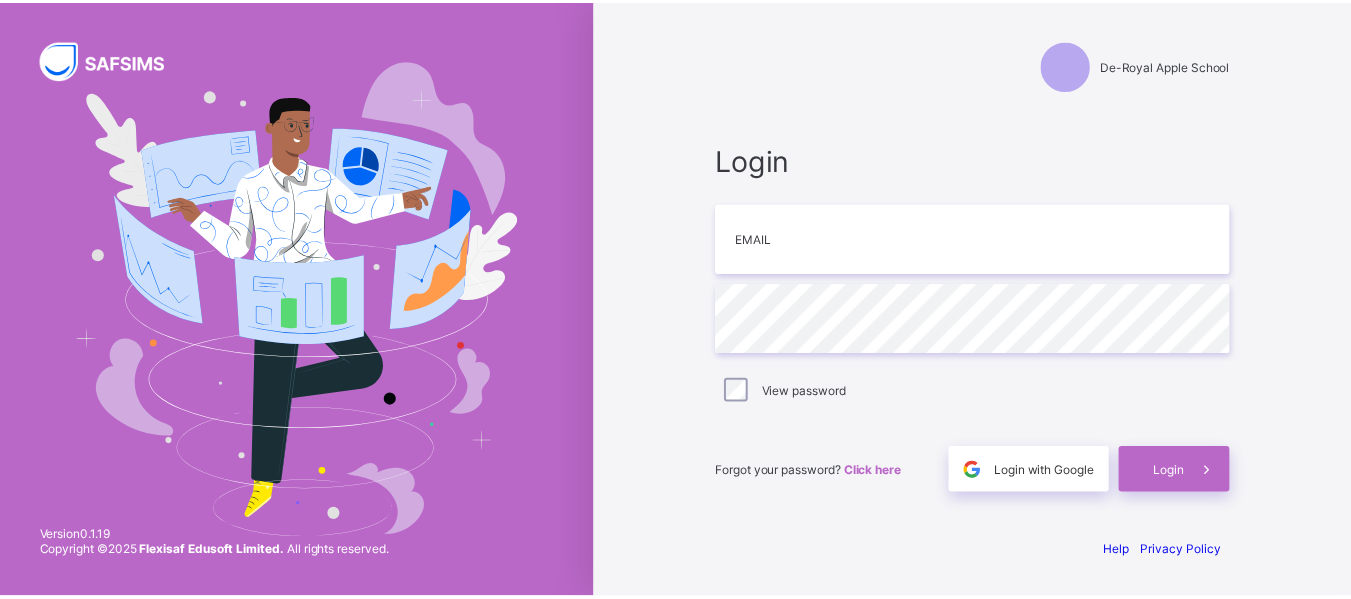 scroll, scrollTop: 0, scrollLeft: 0, axis: both 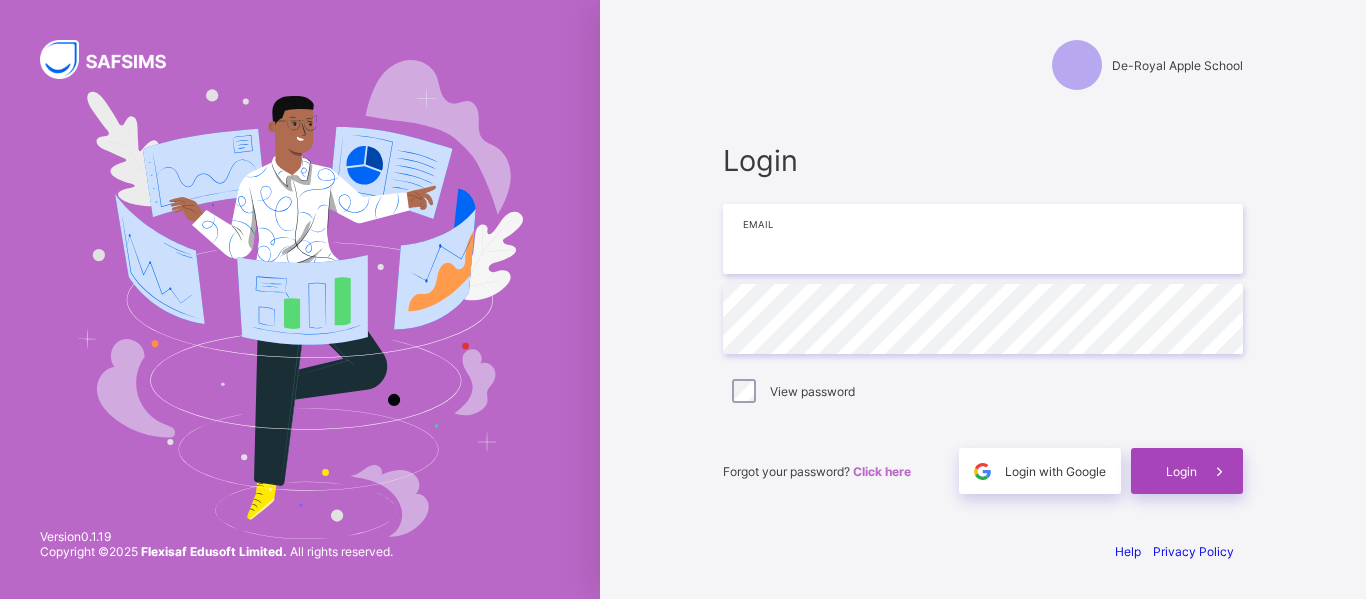 type on "**********" 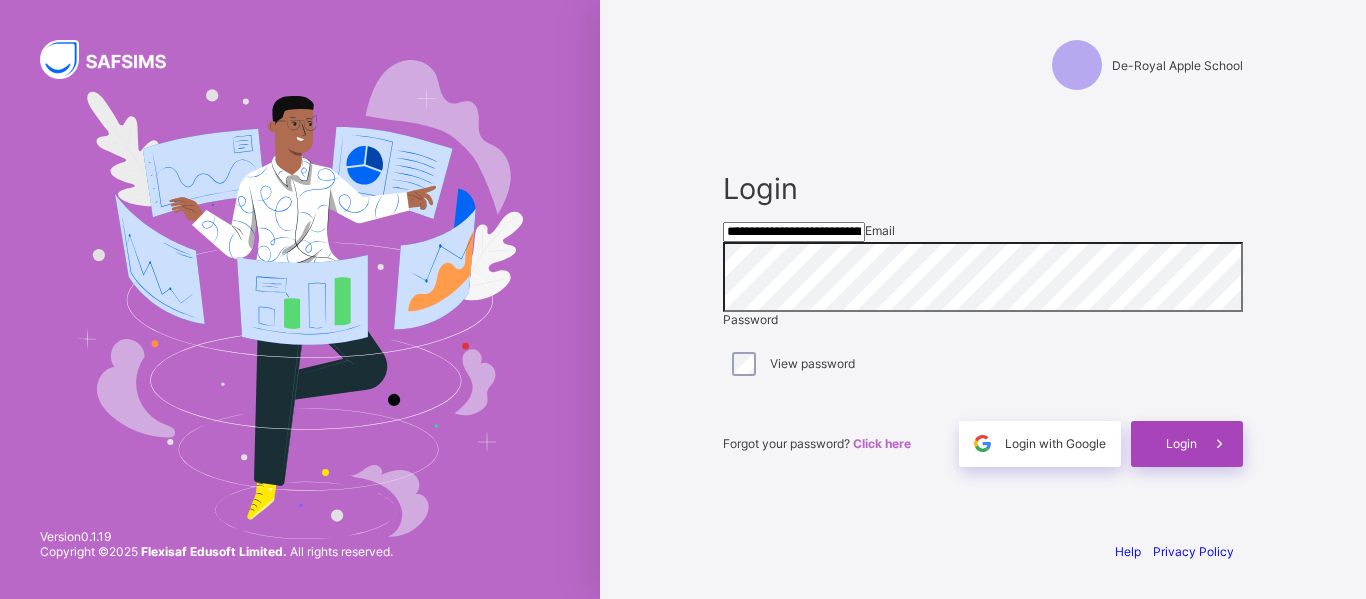 click on "Login" at bounding box center (1181, 443) 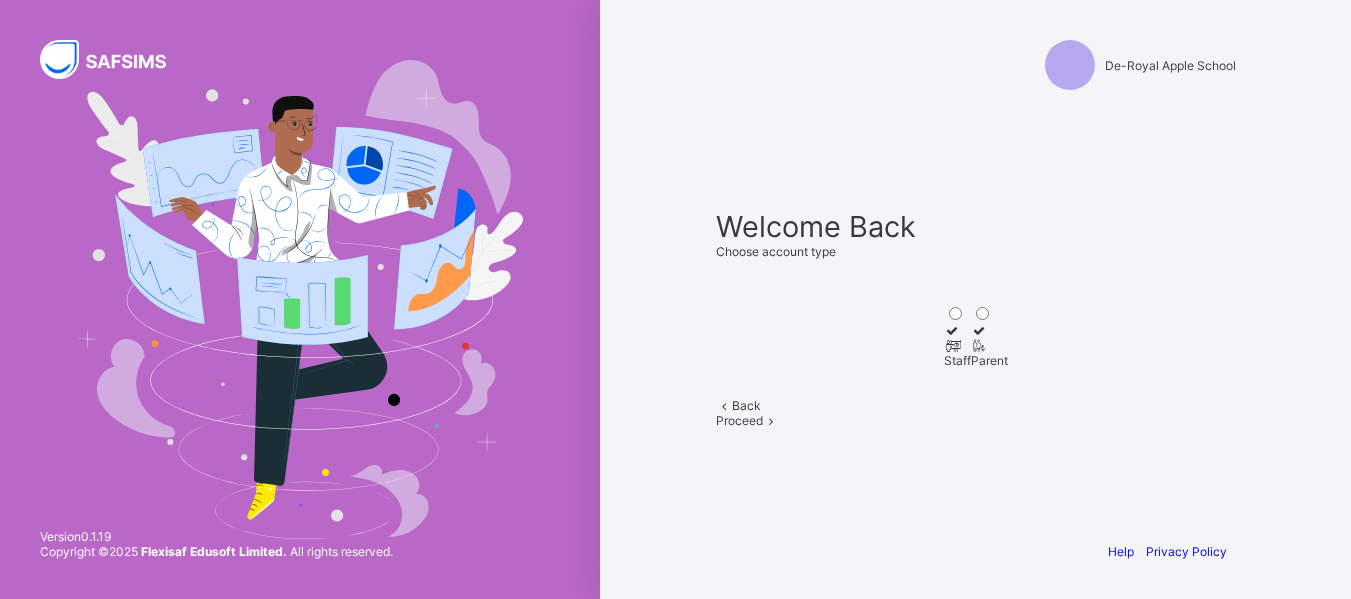 click at bounding box center [952, 345] 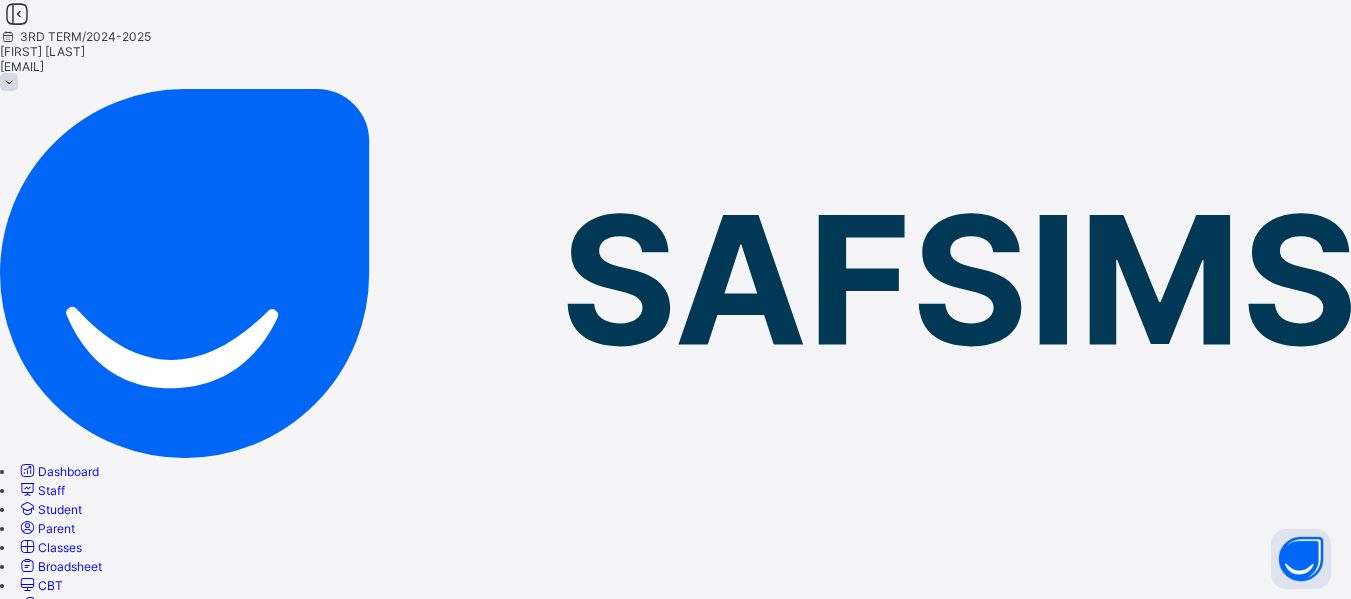 click on "Classes" at bounding box center (49, 547) 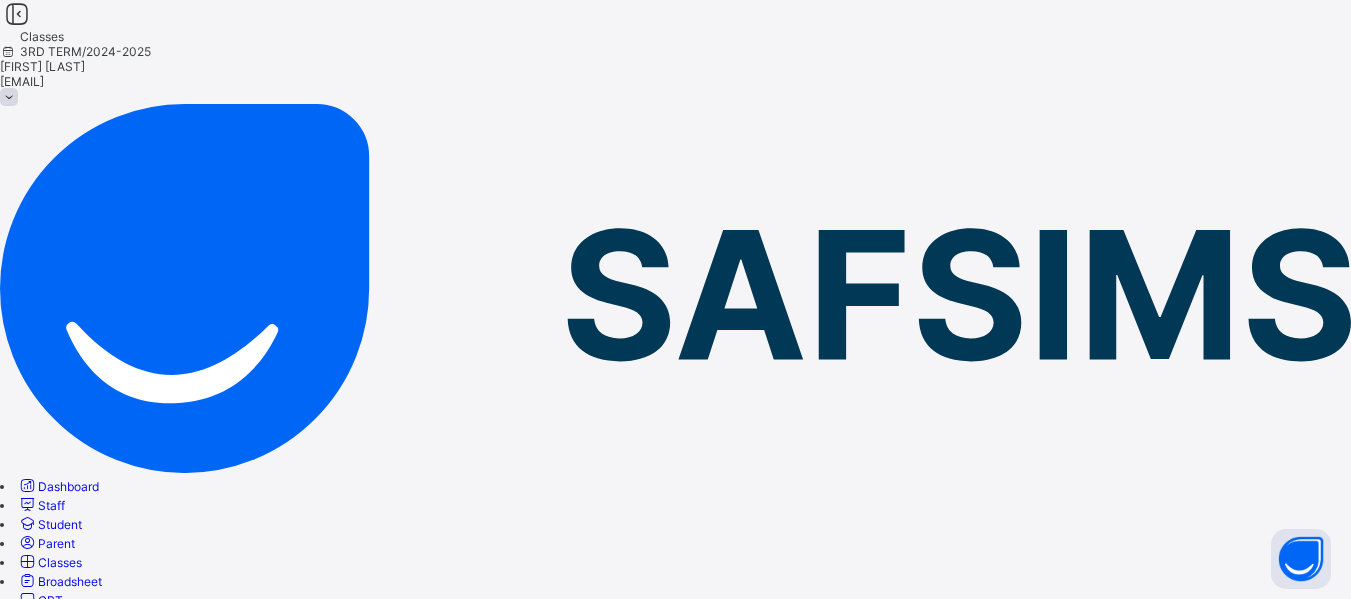 click on "NURSERY   B" at bounding box center (92, 1177) 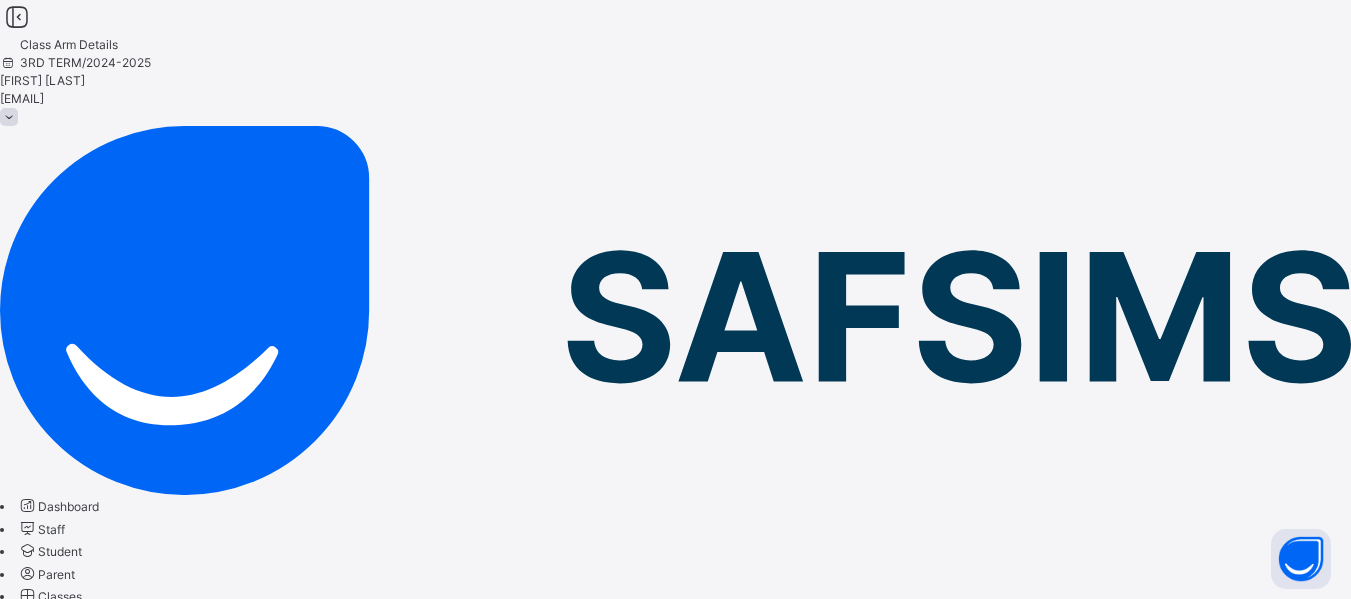 click on "Results" at bounding box center (20, 859) 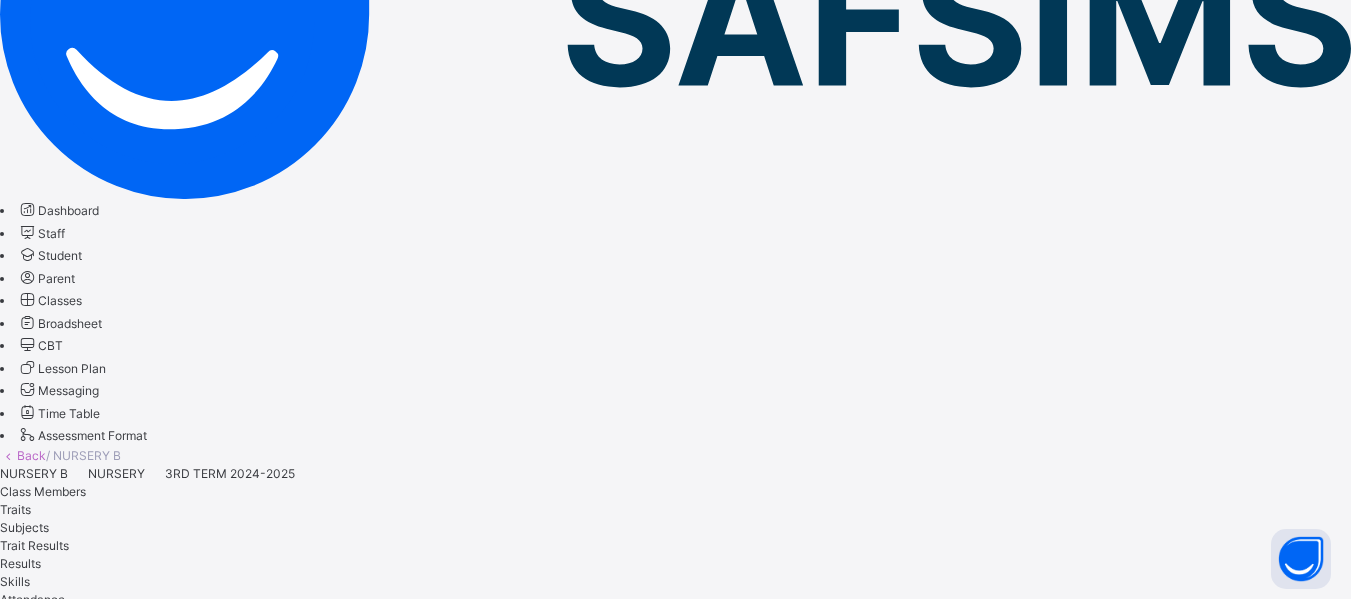 scroll, scrollTop: 302, scrollLeft: 0, axis: vertical 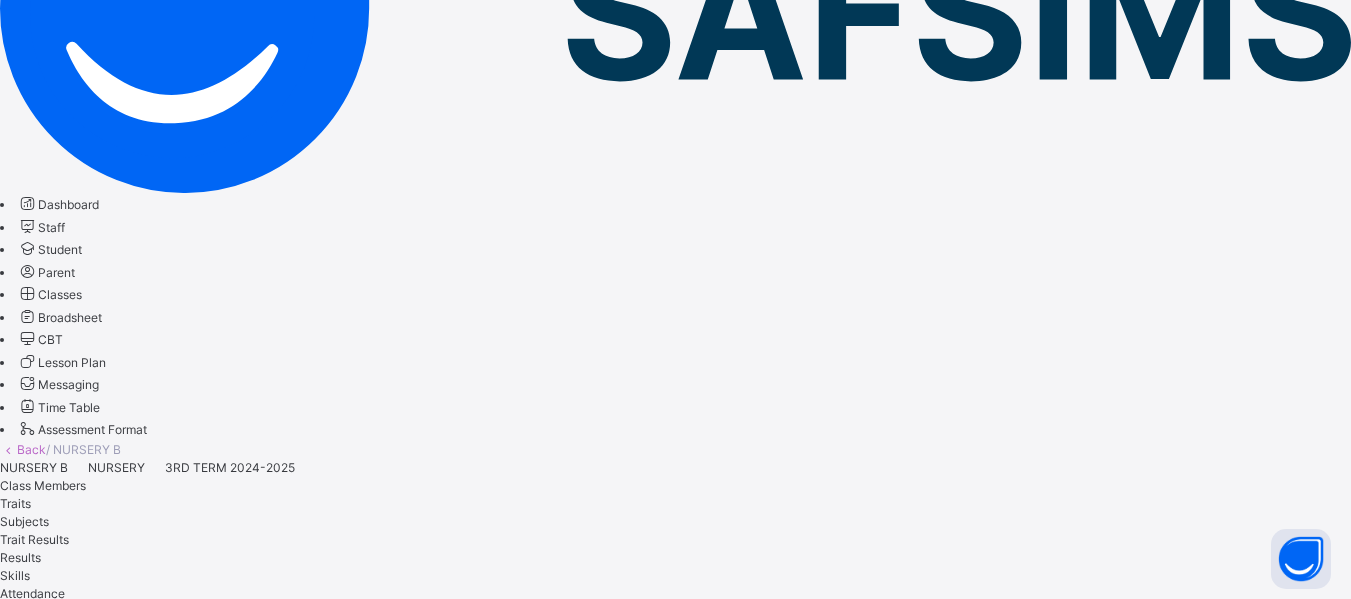 click on "[FIRST] [LAST] [NUMBER]" at bounding box center (675, 5016) 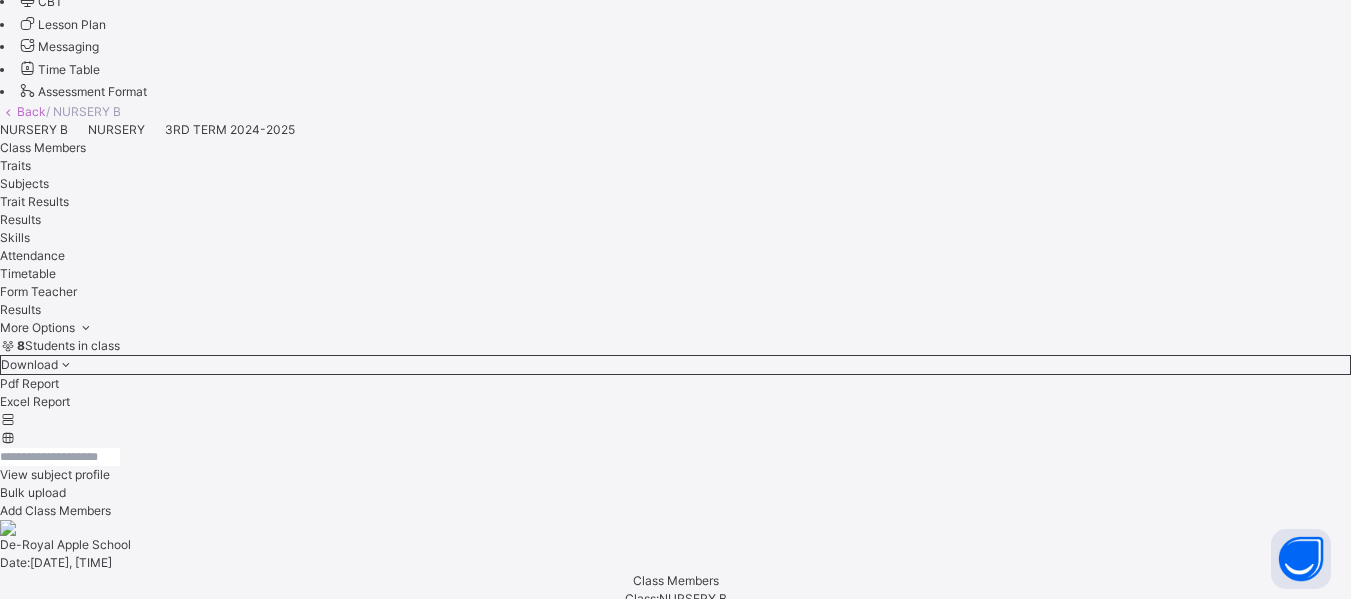 scroll, scrollTop: 711, scrollLeft: 0, axis: vertical 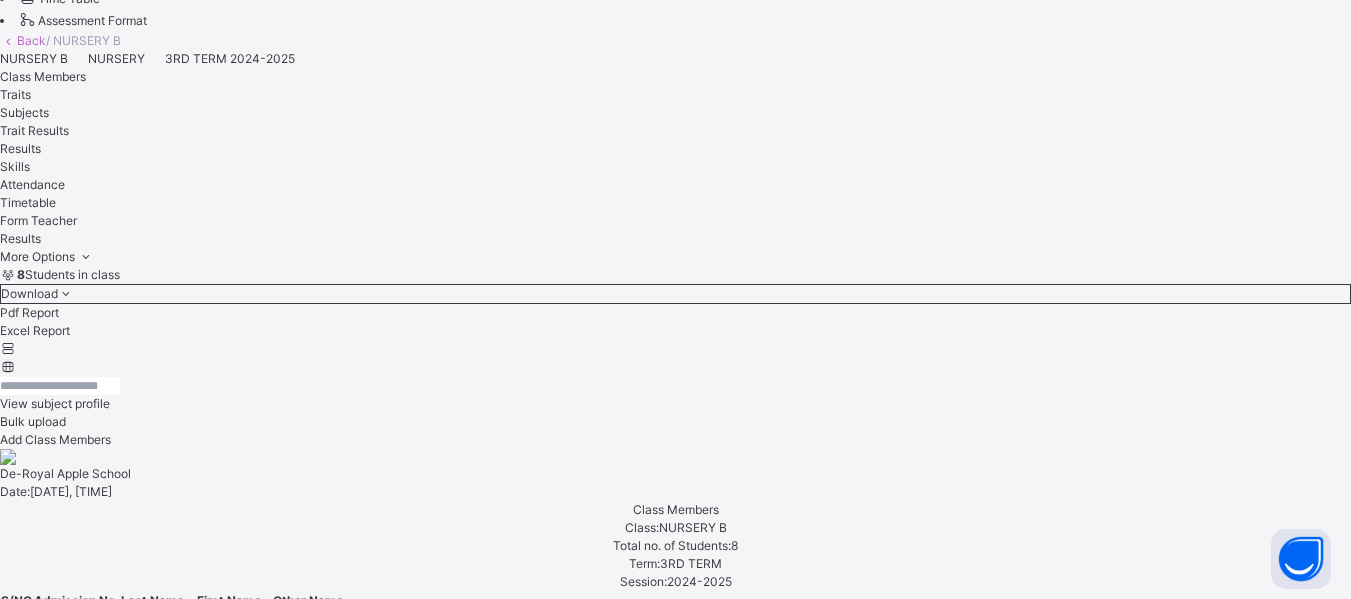 click on "[FIRST] [LAST] [NUMBER]" at bounding box center (675, 5308) 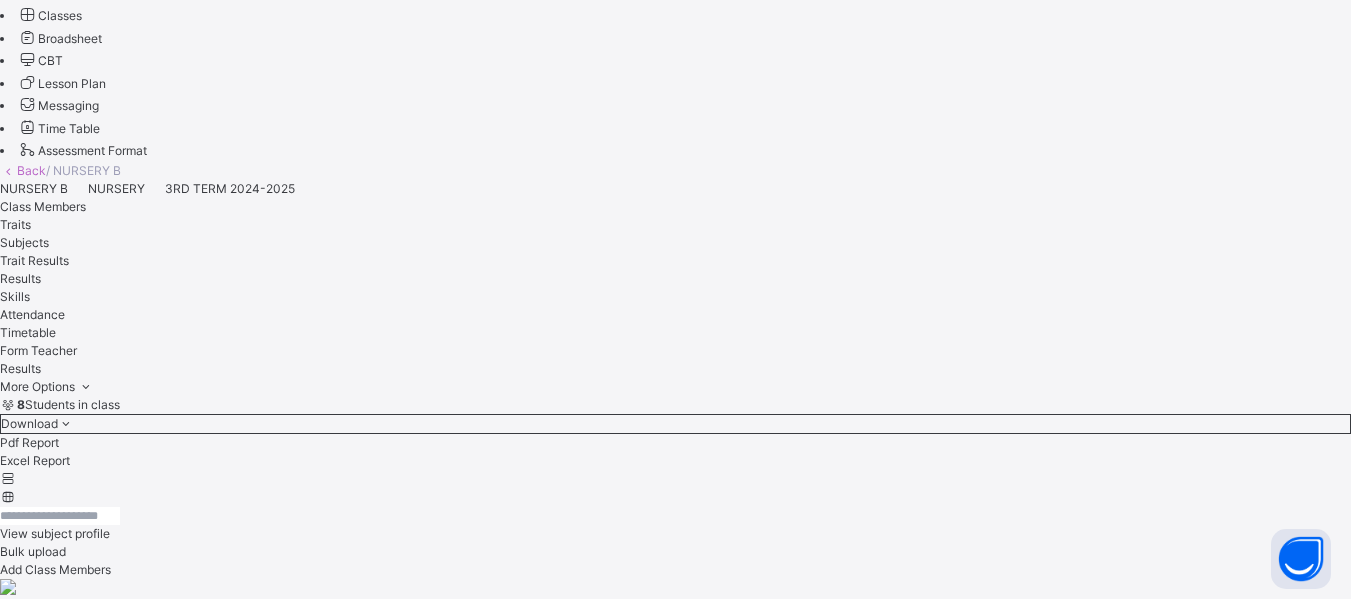scroll, scrollTop: 711, scrollLeft: 0, axis: vertical 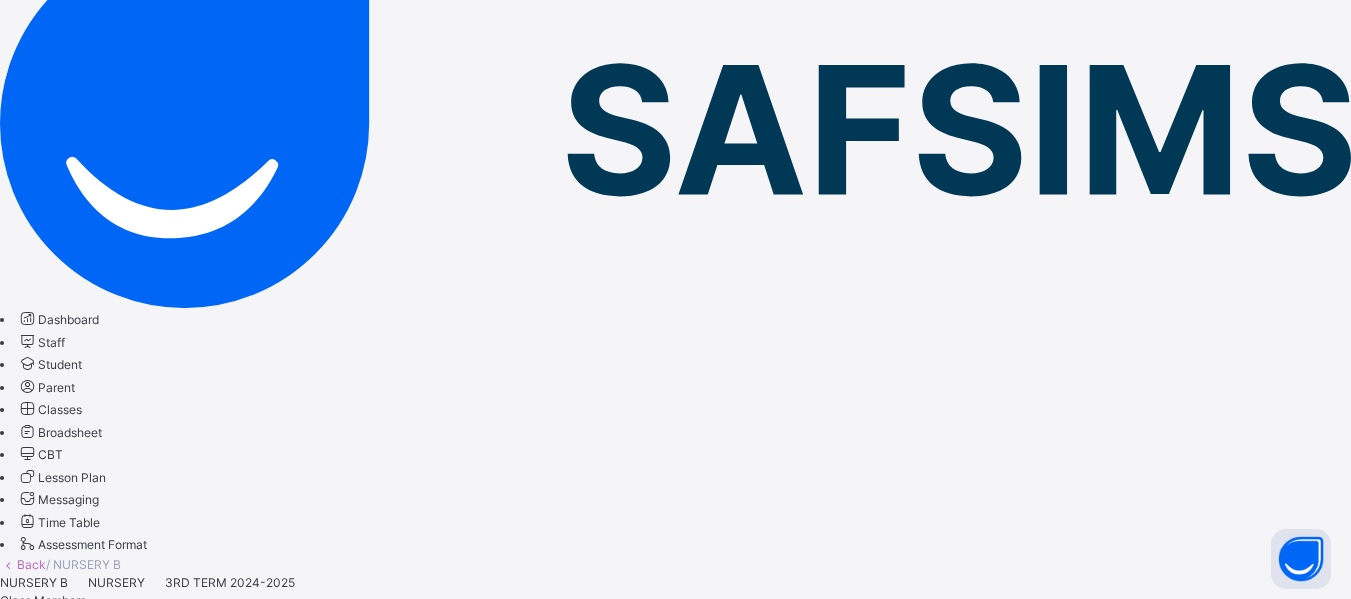 click on "[FIRST] [LAST] [NUMBER]" at bounding box center (675, 5098) 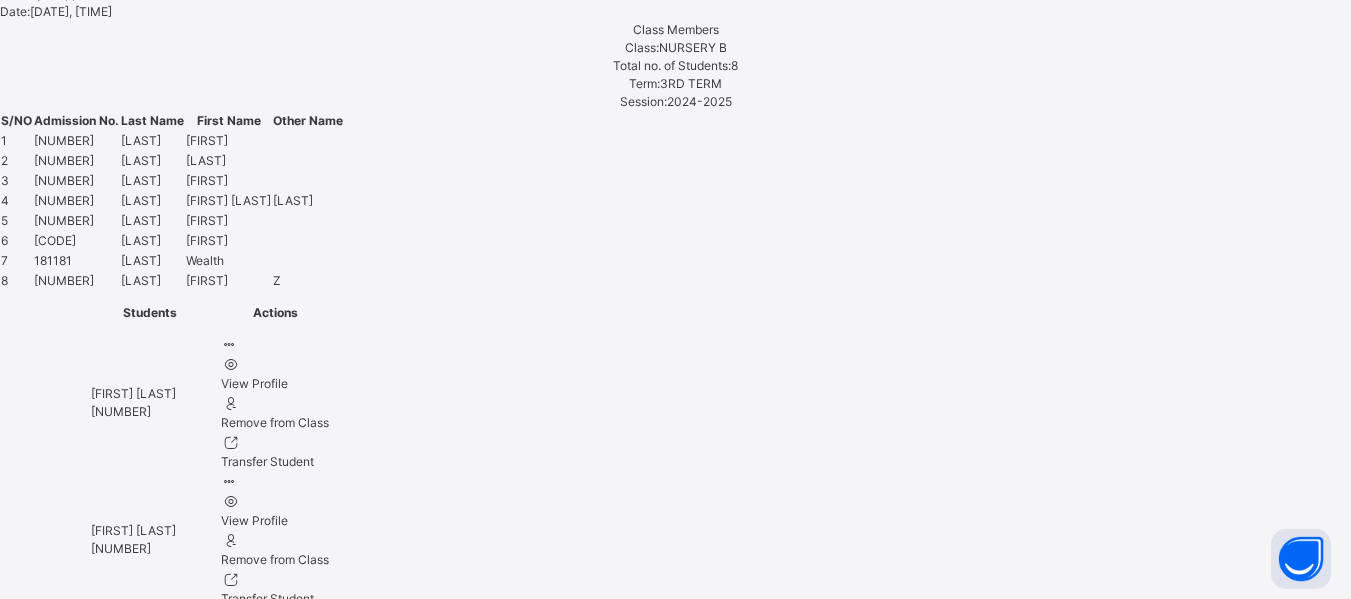 scroll, scrollTop: 710, scrollLeft: 0, axis: vertical 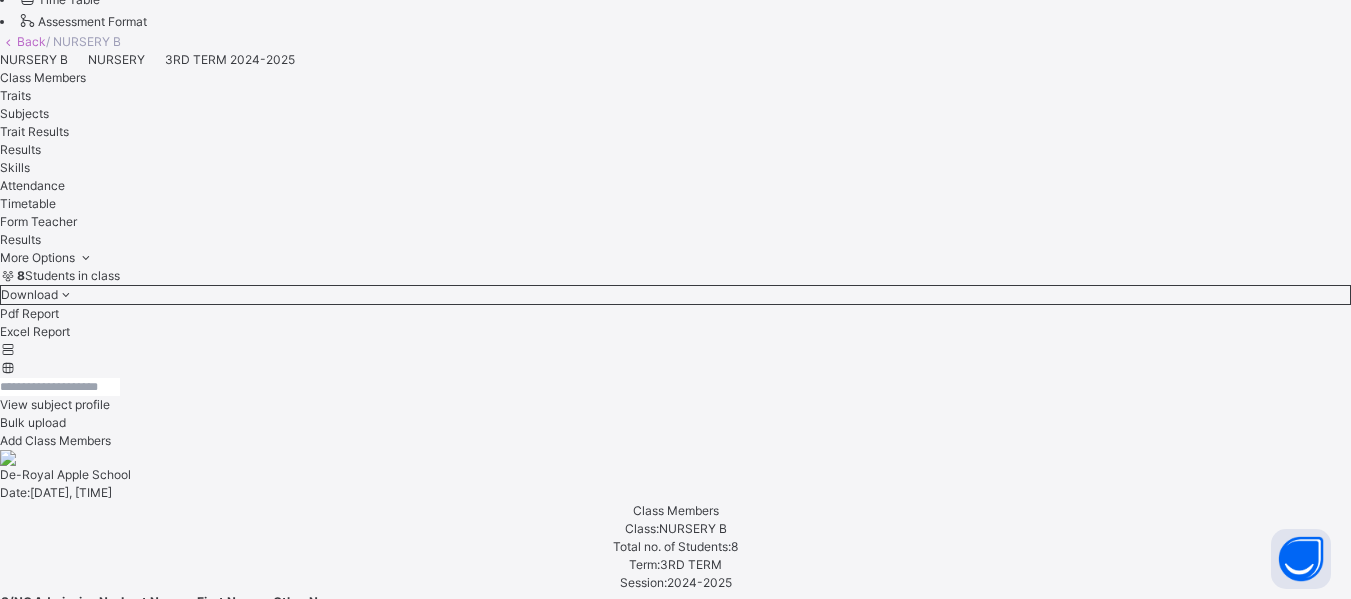 click on "[FIRST] [LAST] [LAST]" at bounding box center (675, 4889) 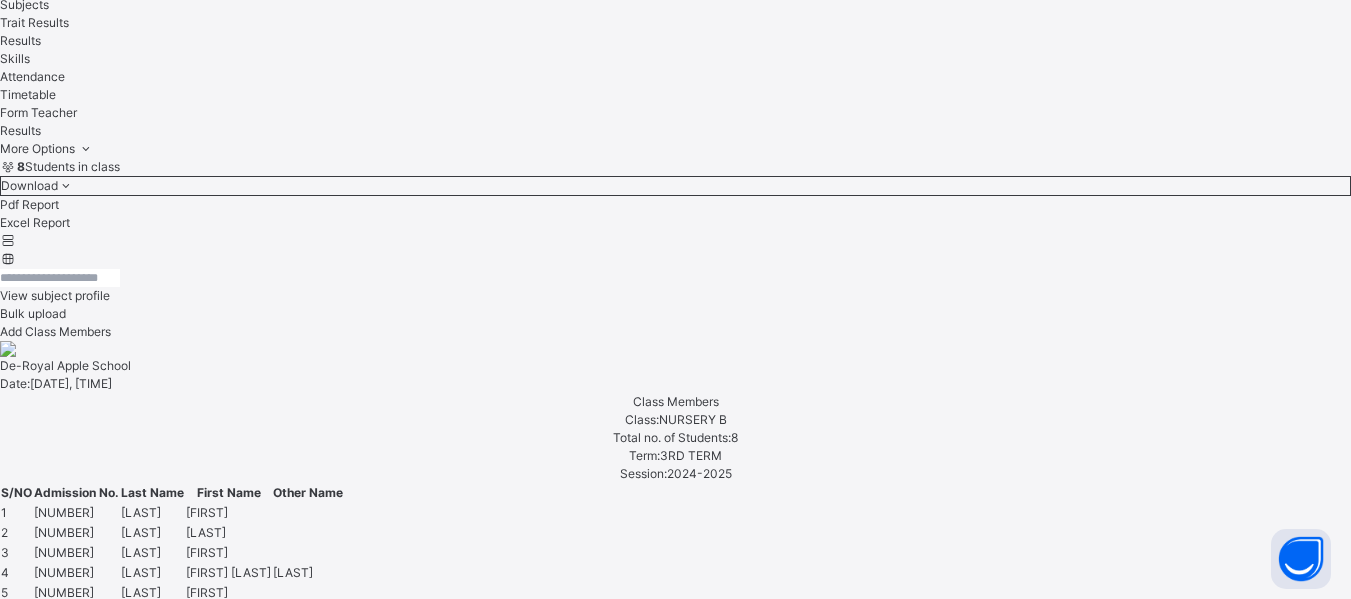 scroll, scrollTop: 791, scrollLeft: 0, axis: vertical 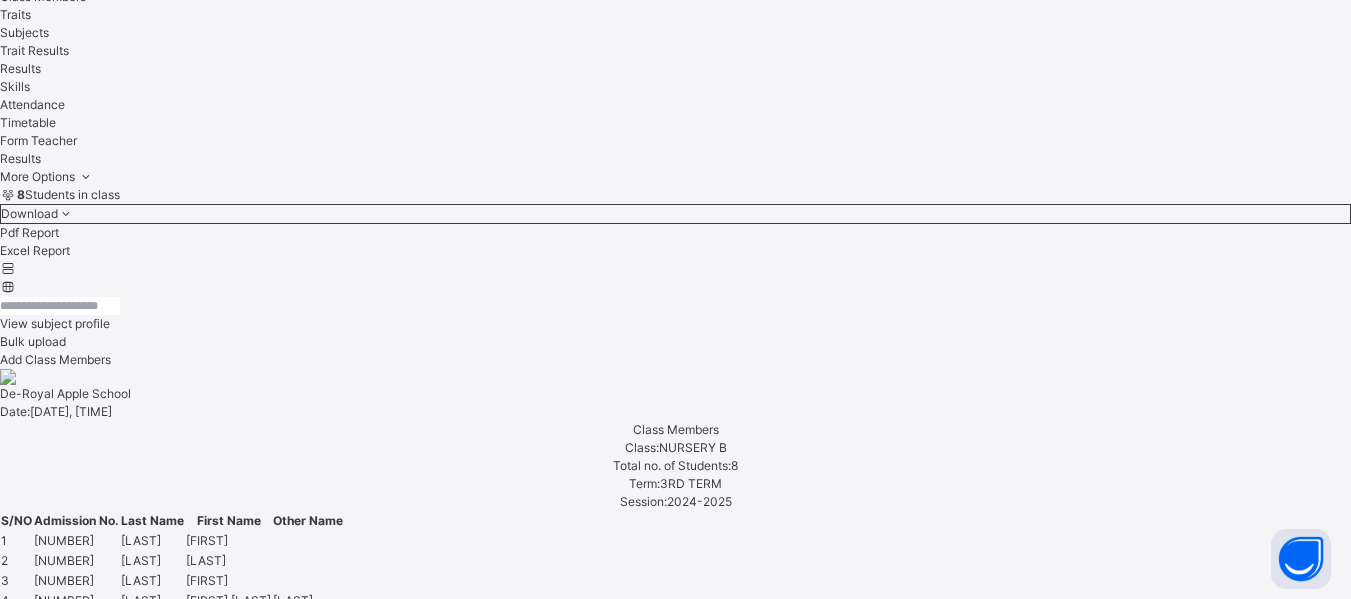 click on "[FIRST] [LAST]" at bounding box center (675, 5117) 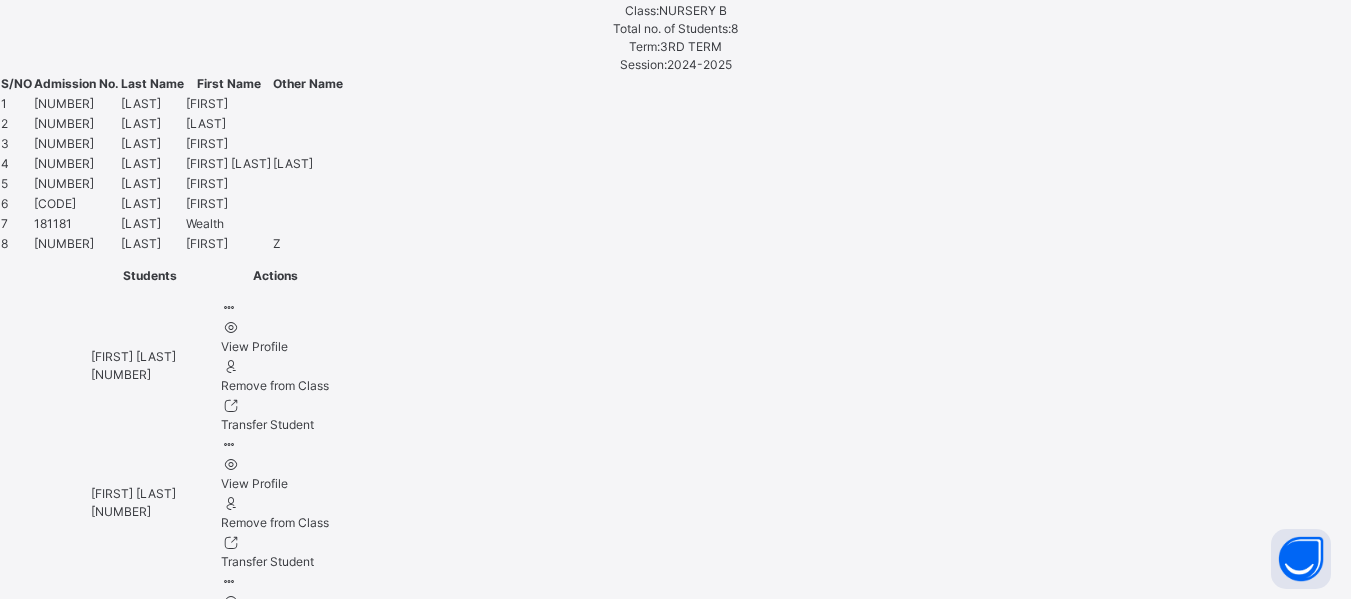 scroll, scrollTop: 1385, scrollLeft: 0, axis: vertical 